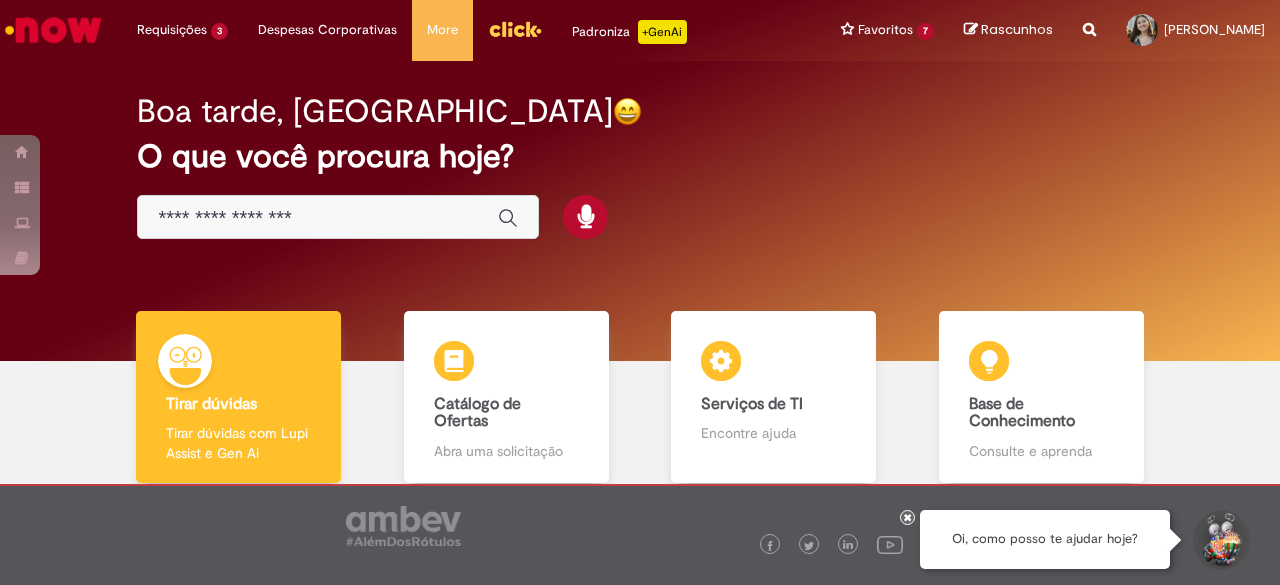 scroll, scrollTop: 0, scrollLeft: 0, axis: both 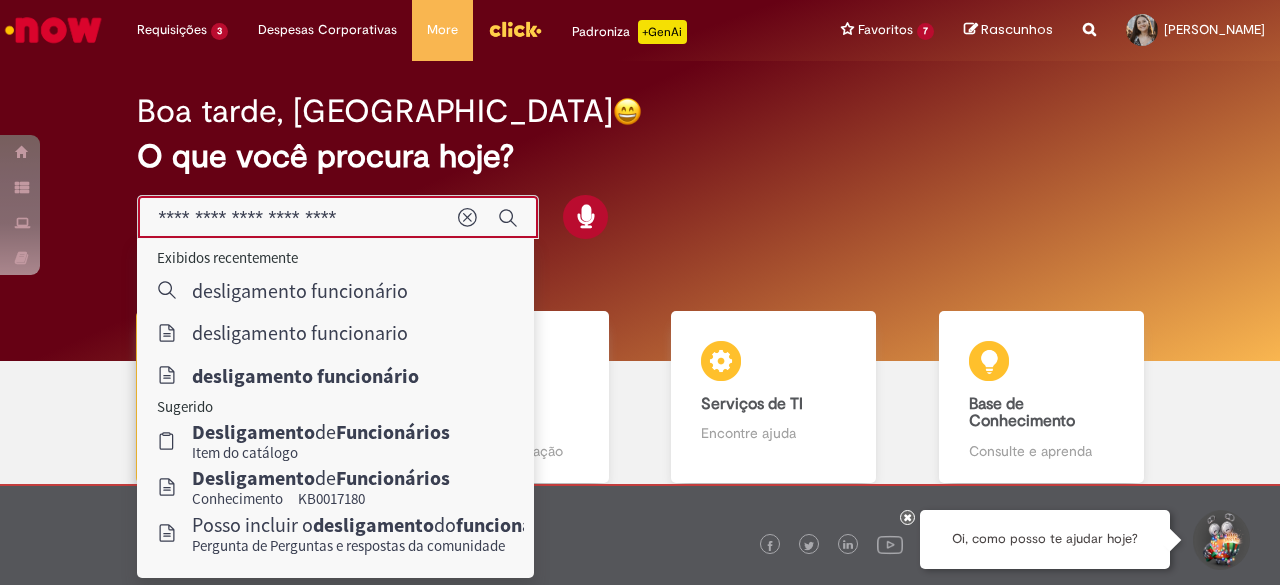 type on "**********" 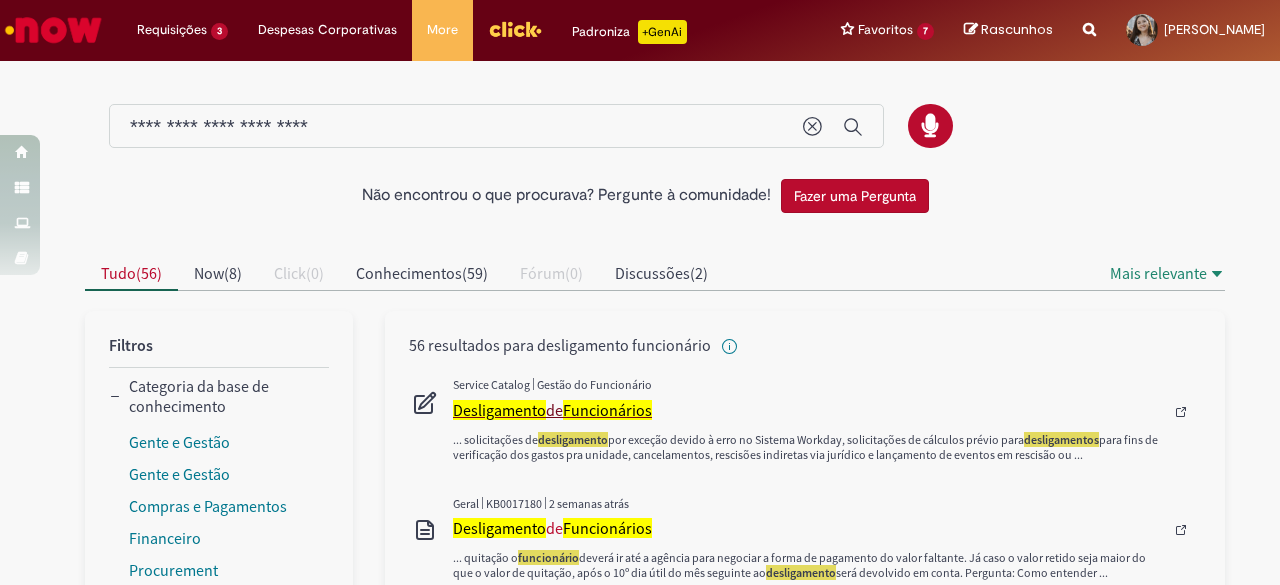click on "Funcionários" at bounding box center [607, 410] 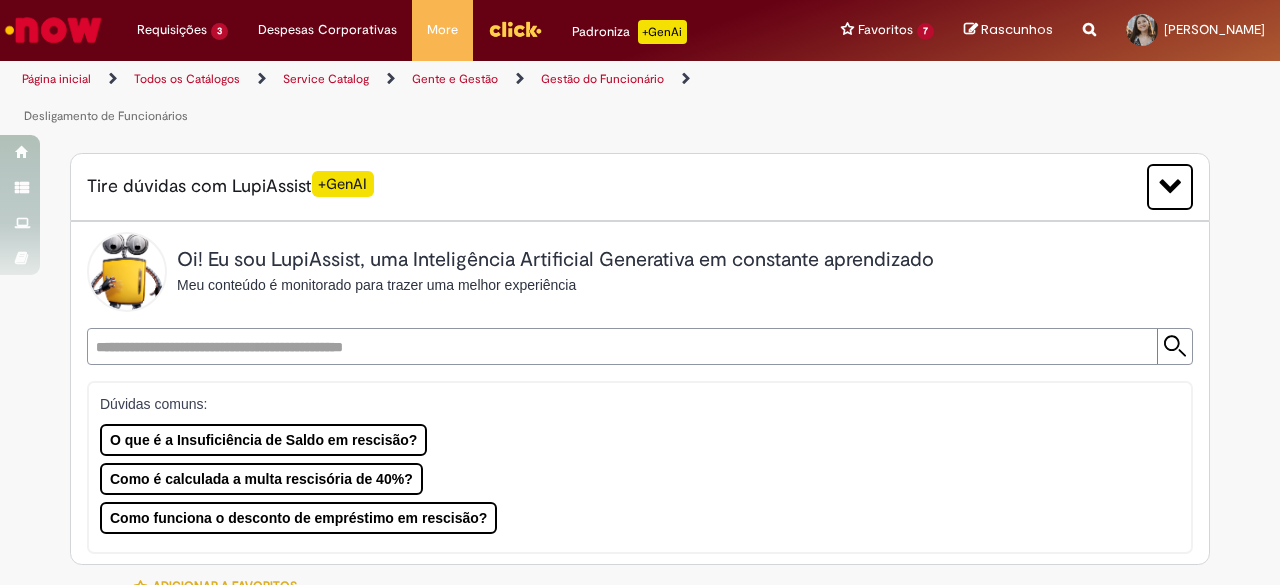 type on "********" 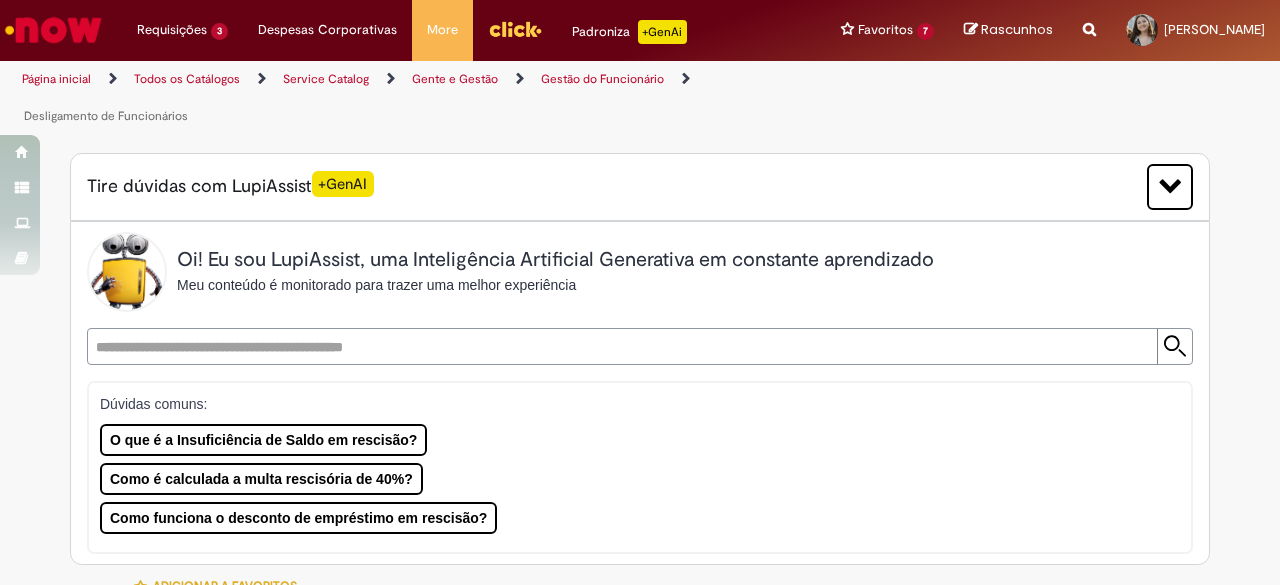type on "**********" 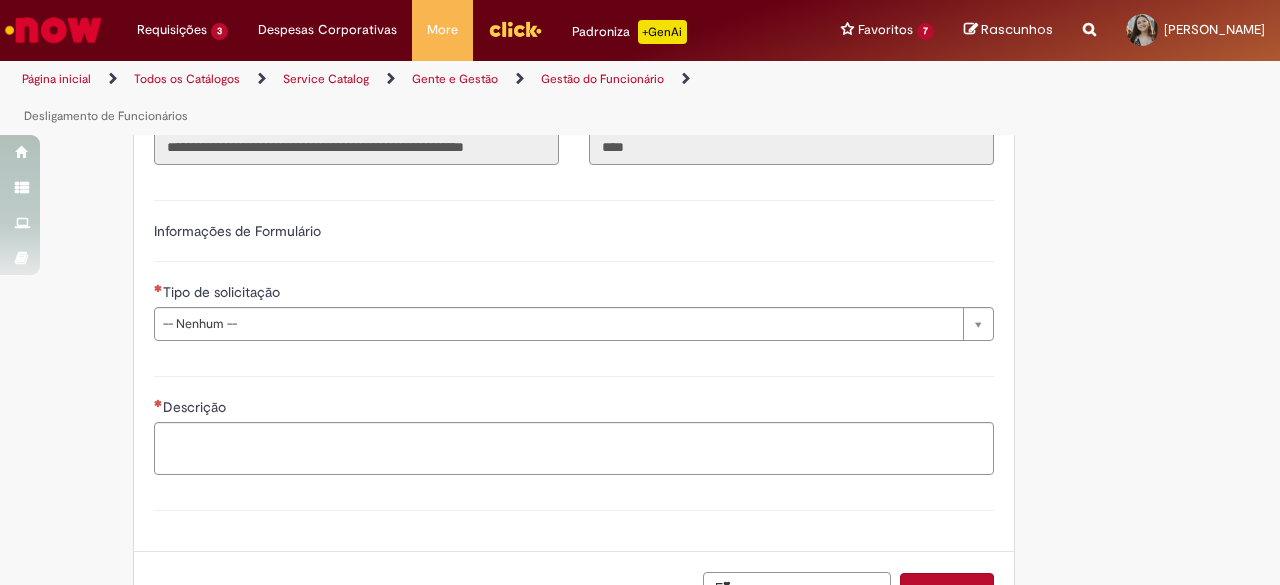 scroll, scrollTop: 1100, scrollLeft: 0, axis: vertical 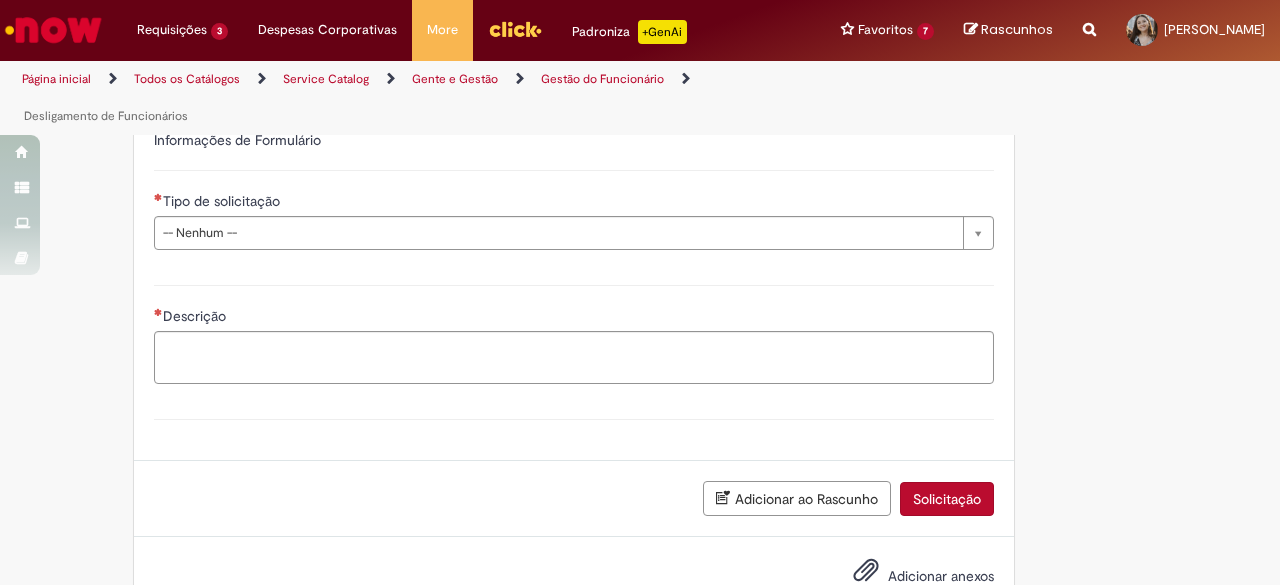 click on "Tipo de solicitação" at bounding box center (574, 203) 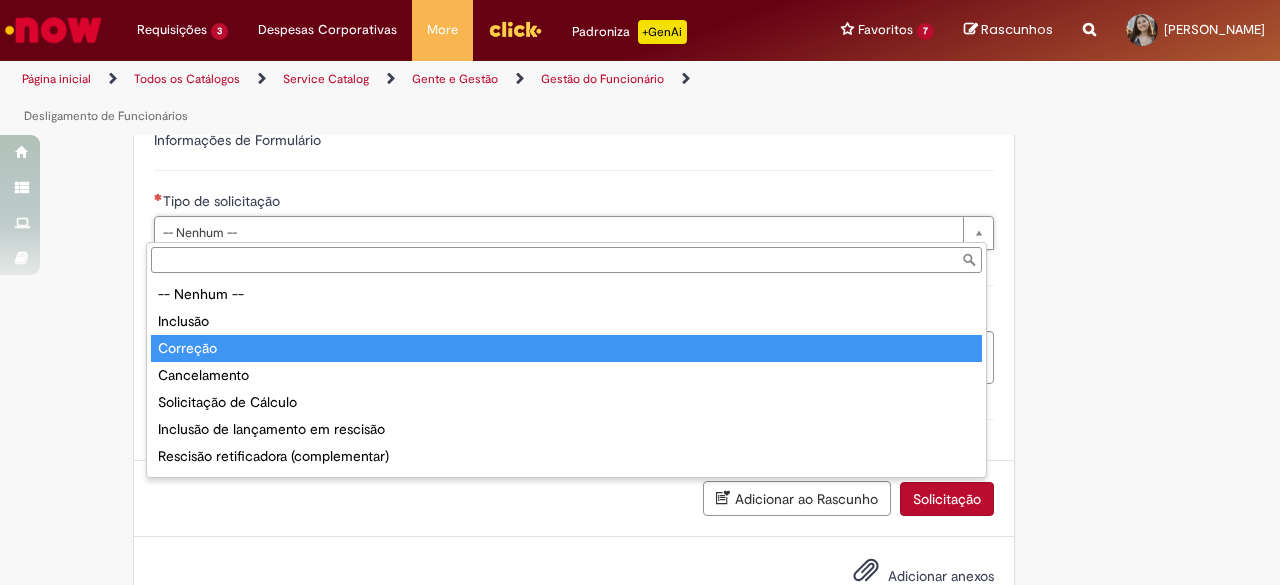type on "********" 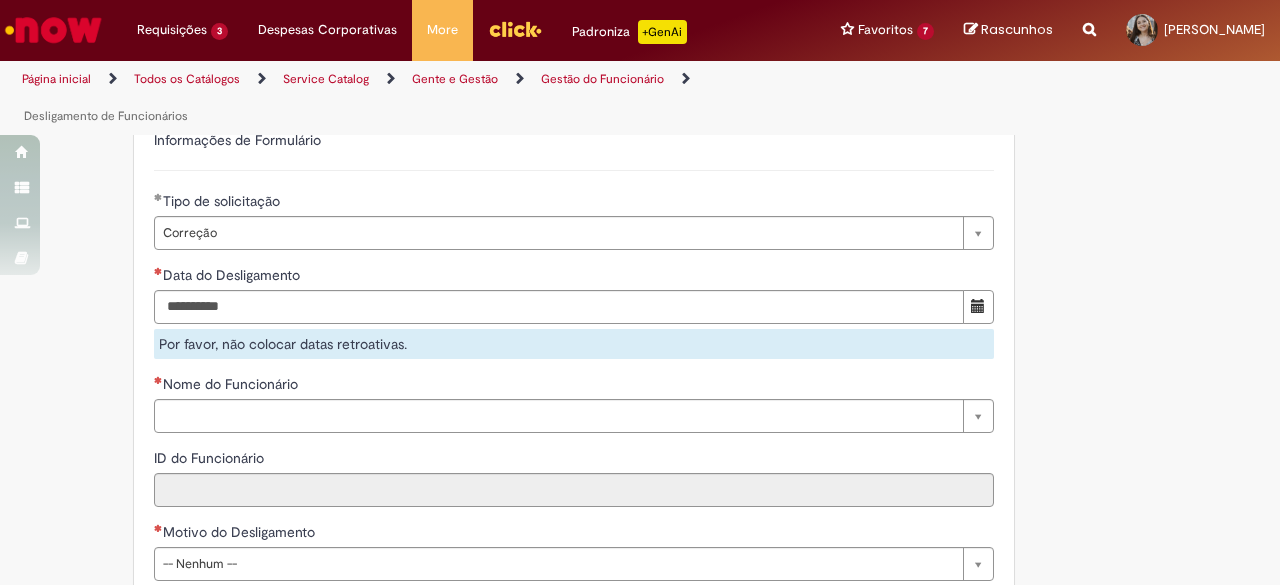 click on "Tire dúvidas com LupiAssist    +GenAI
Oi! Eu sou LupiAssist, uma Inteligência Artificial Generativa em constante aprendizado   Meu conteúdo é monitorado para trazer uma melhor experiência
Dúvidas comuns:   O que é a Insuficiência de Saldo em rescisão? Como é calculada a multa rescisória de 40%? Como funciona o desconto de empréstimo em rescisão?
Só mais um instante, estou consultando nossas bases de conhecimento  e escrevendo a melhor resposta pra você!
Title
Lorem ipsum dolor sit amet    Fazer uma nova pergunta
Gerei esta resposta utilizando IA Generativa em conjunto com os nossos padrões. Em caso de divergência, os documentos oficiais prevalecerão.
Saiba mais em:" at bounding box center [640, 197] 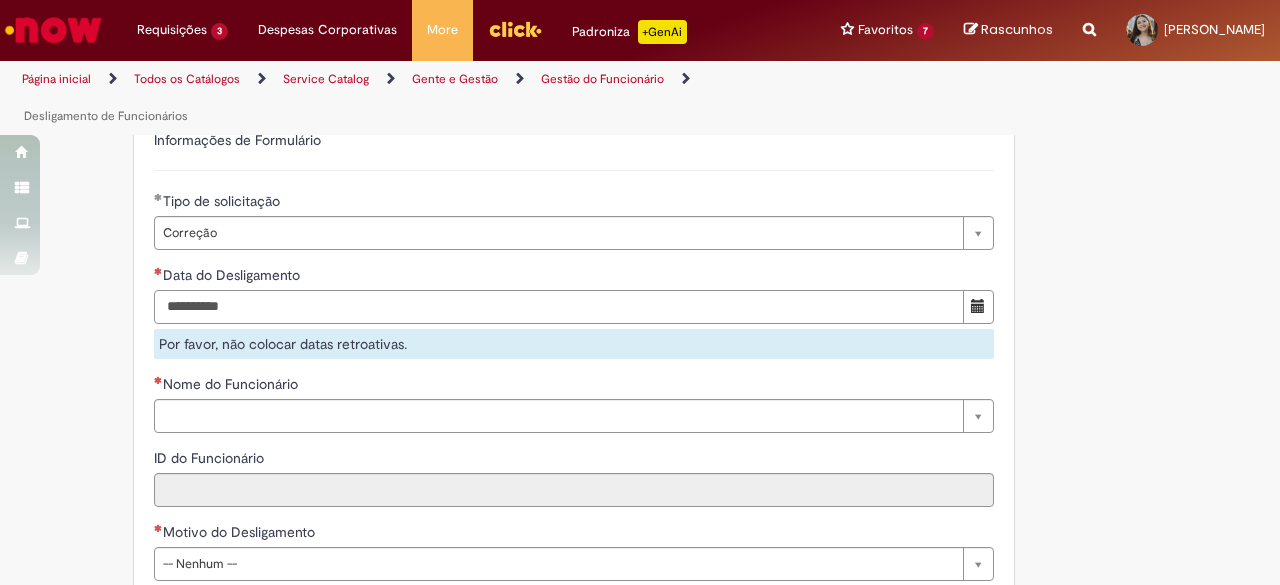 click on "Data do Desligamento" at bounding box center (559, 307) 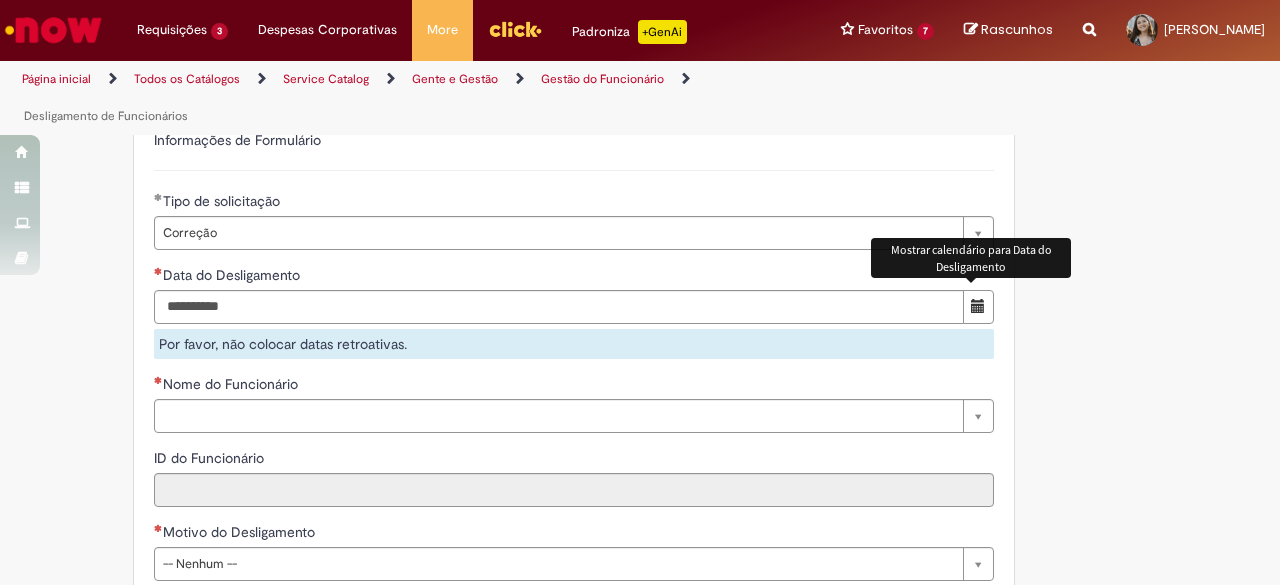 click at bounding box center (978, 306) 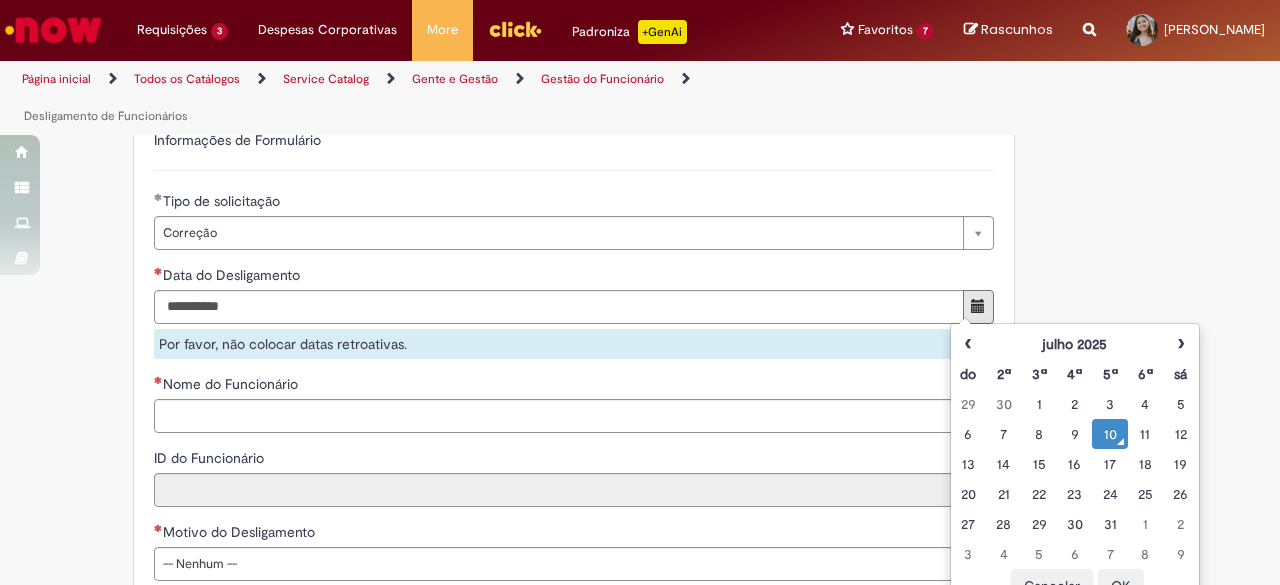 click on "10" at bounding box center [1109, 434] 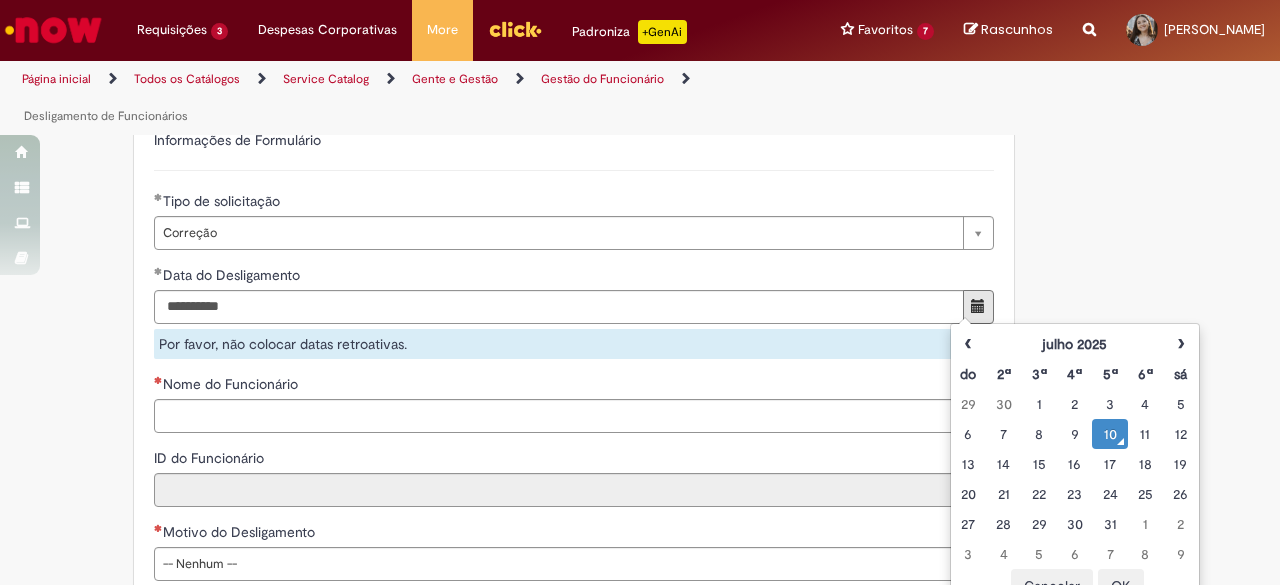 click on "Adicionar a Favoritos
Desligamento de Funcionários
Oferta destinada à dúvidas, correções (exceto aviso indenizado), solicitações de desligamento por exceção devido à erro no Sistema Workday, solicitações de cálculos prévio para desligamentos para fins de verificação dos gastos pra unidade, cancelamentos, rescisões indiretas via jurídico e lançamento de eventos em rescisão ou rescisão complementar.
Oferta destinada à dúvidas, correções (exceto aviso indenizado), solicitações de desligamento por exceção devido à erro no Sistema Workday, solicitações de cálculos prévio para desligamentos para fins de verificação dos gastos pra unidade, cancelamentos, rescisões indiretas via jurídico e lançamento de eventos em rescisão ou rescisão complementar.
Country Code ** Favorecido     [PERSON_NAME][GEOGRAPHIC_DATA]" at bounding box center (542, 410) 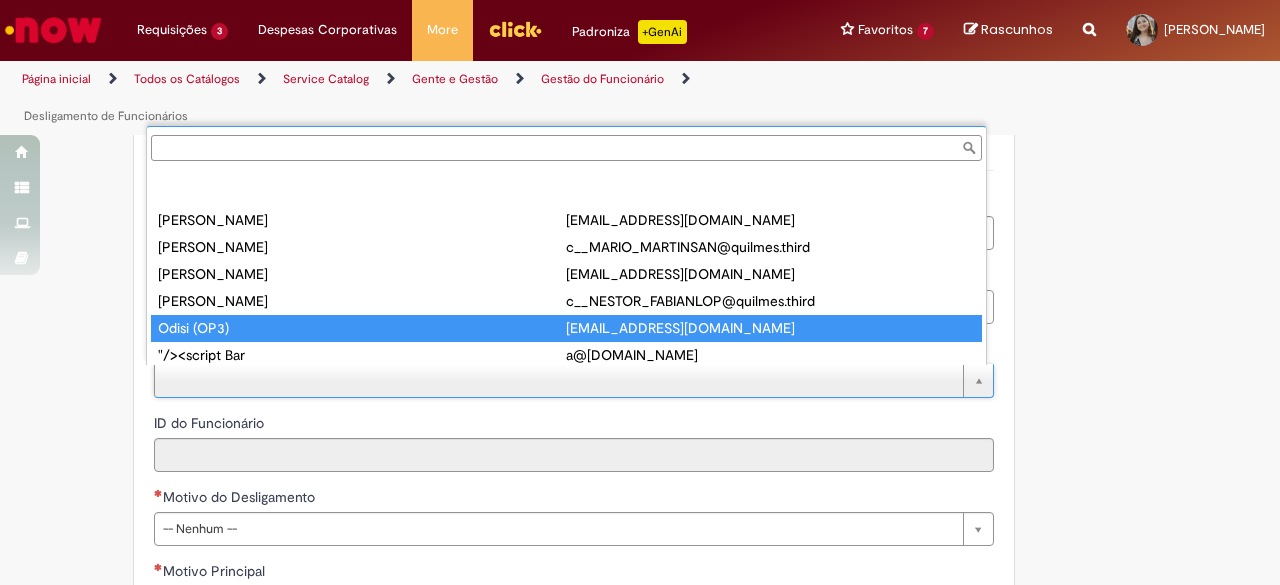 scroll, scrollTop: 0, scrollLeft: 0, axis: both 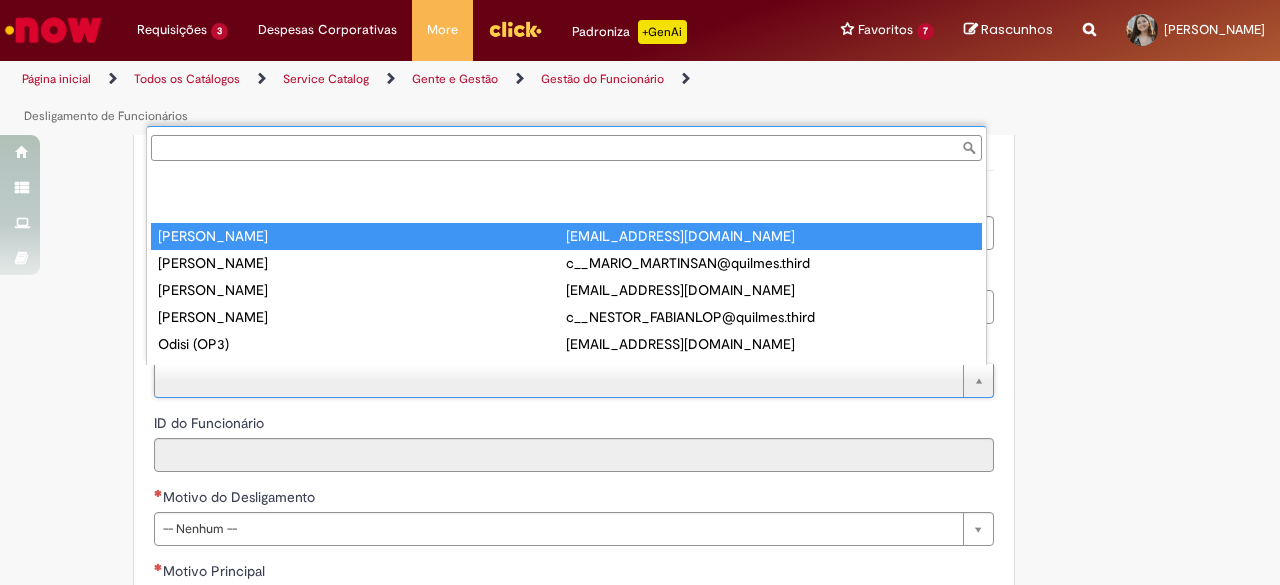 paste on "**********" 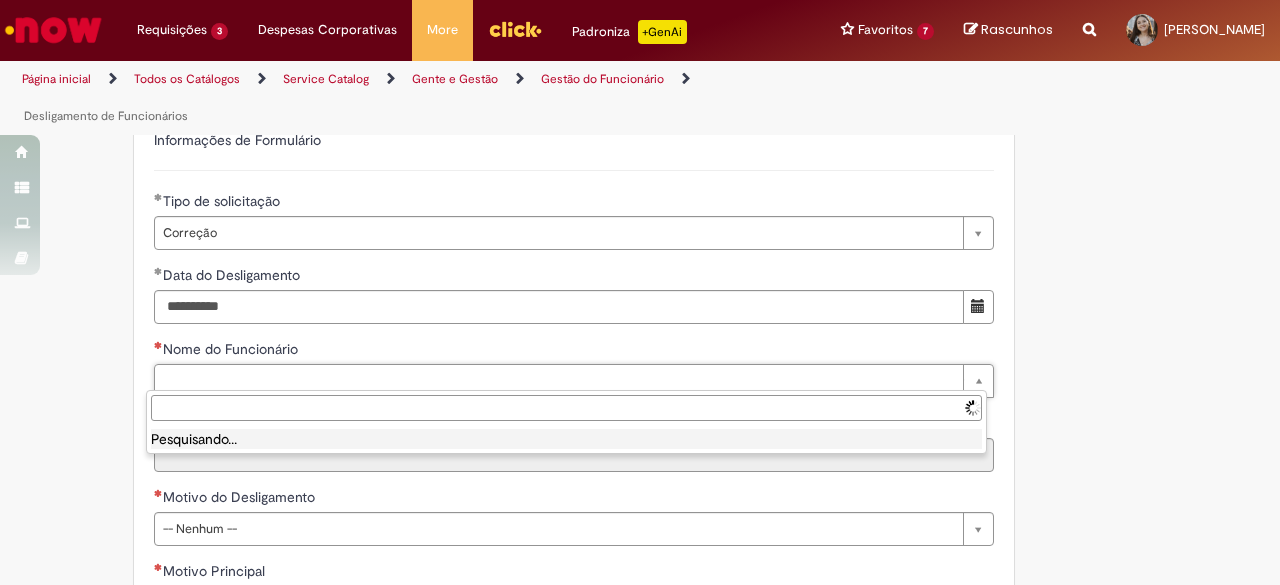 paste on "**********" 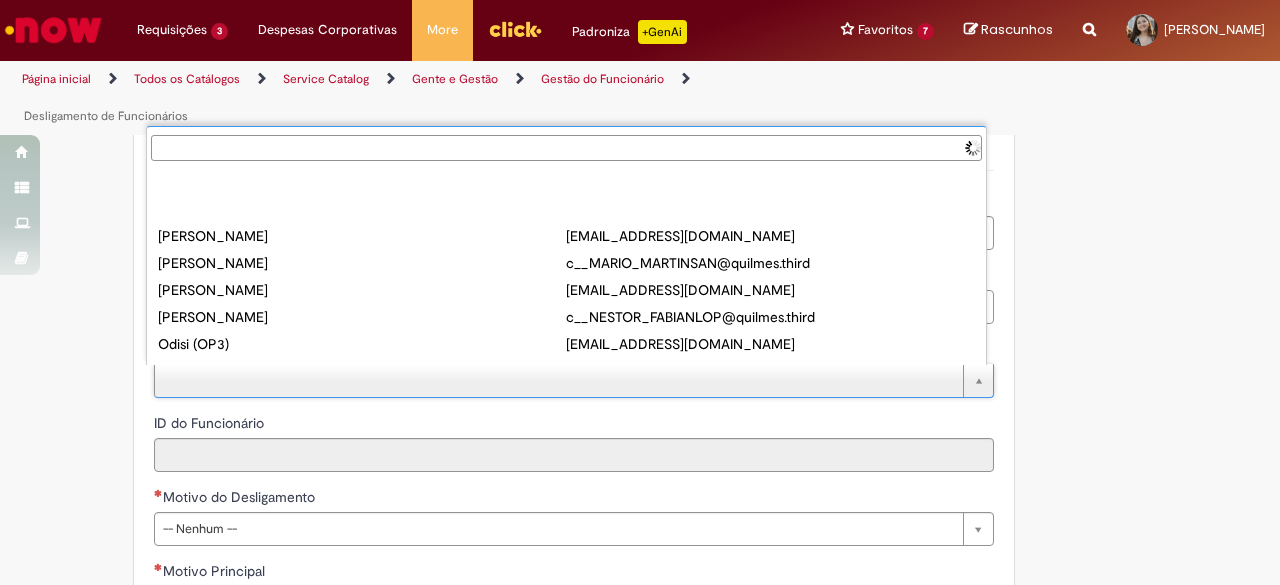 type on "**********" 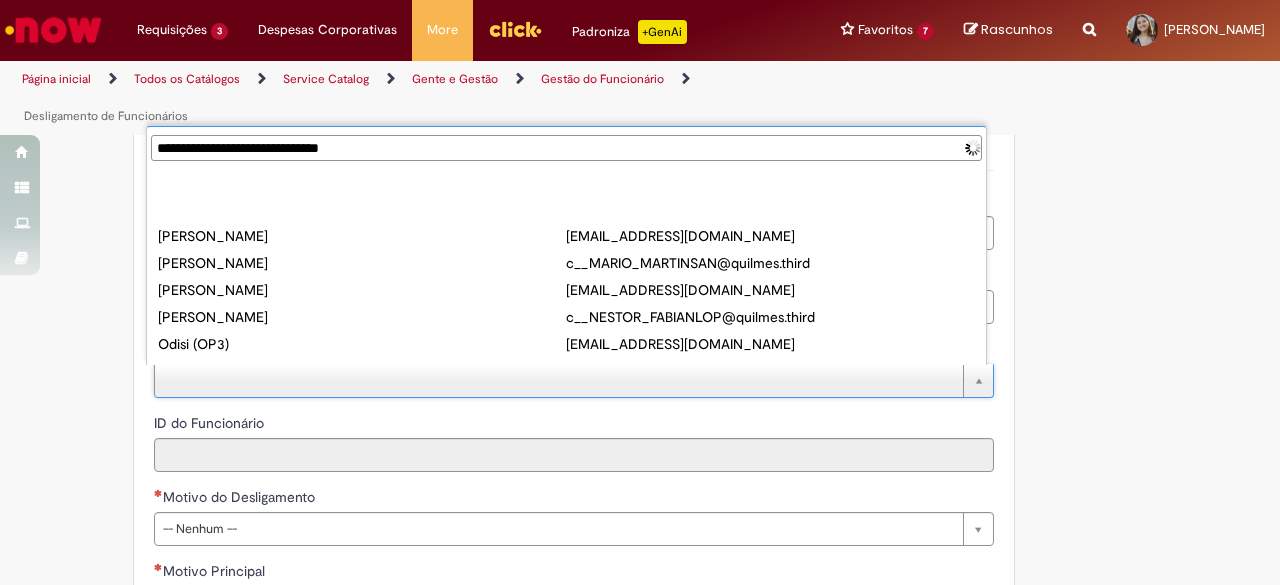 type on "**********" 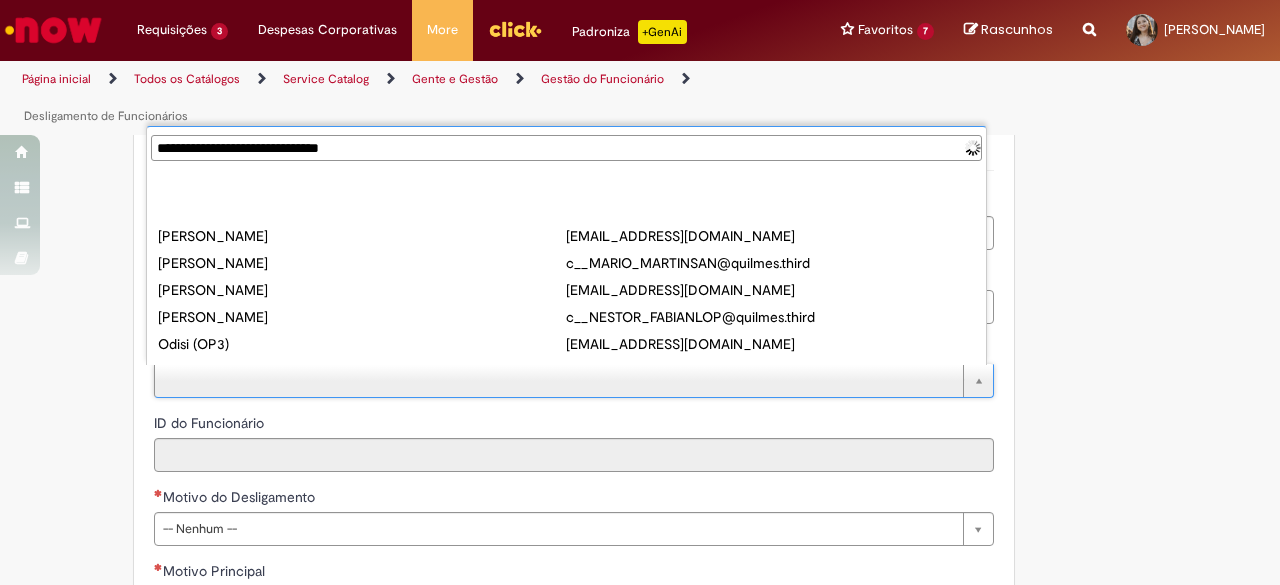 type on "**********" 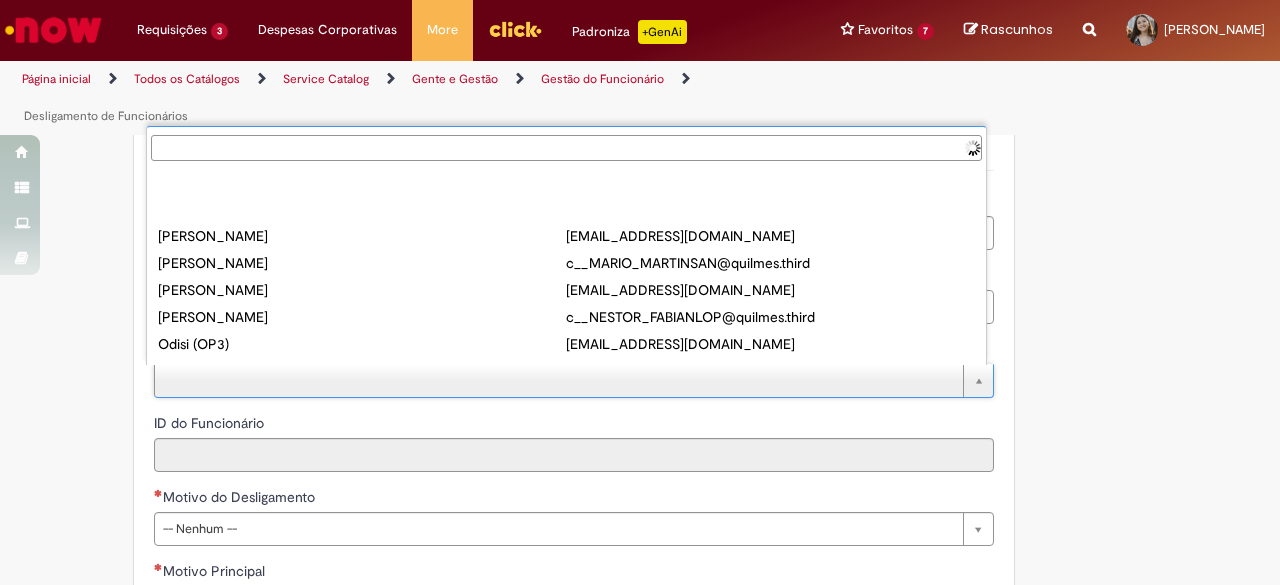 type on "********" 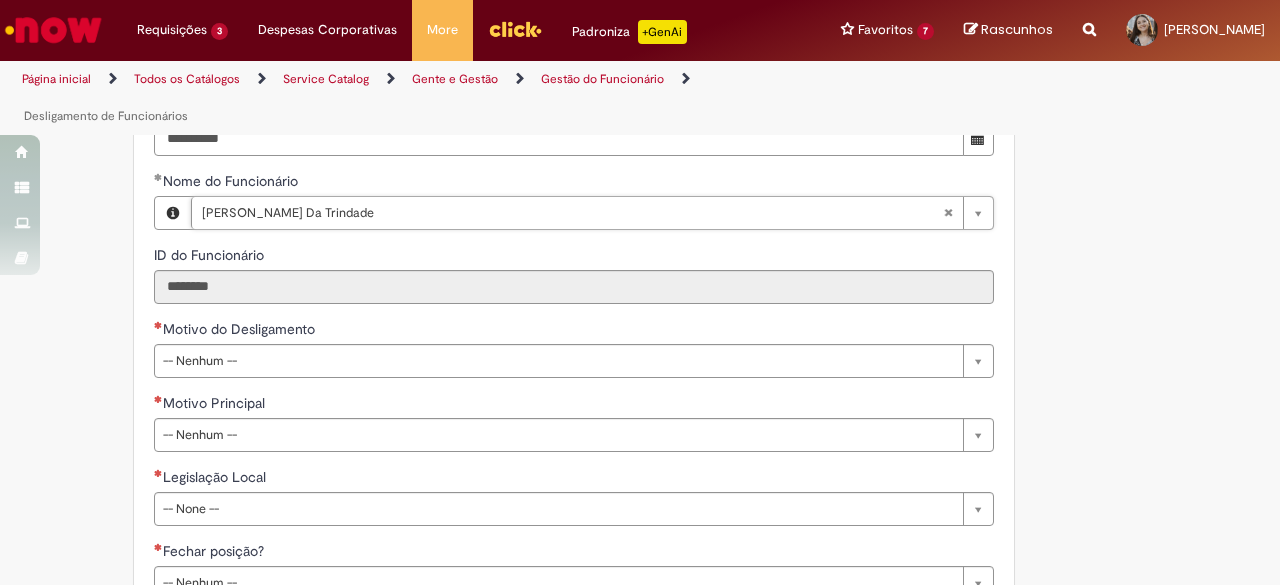 scroll, scrollTop: 1300, scrollLeft: 0, axis: vertical 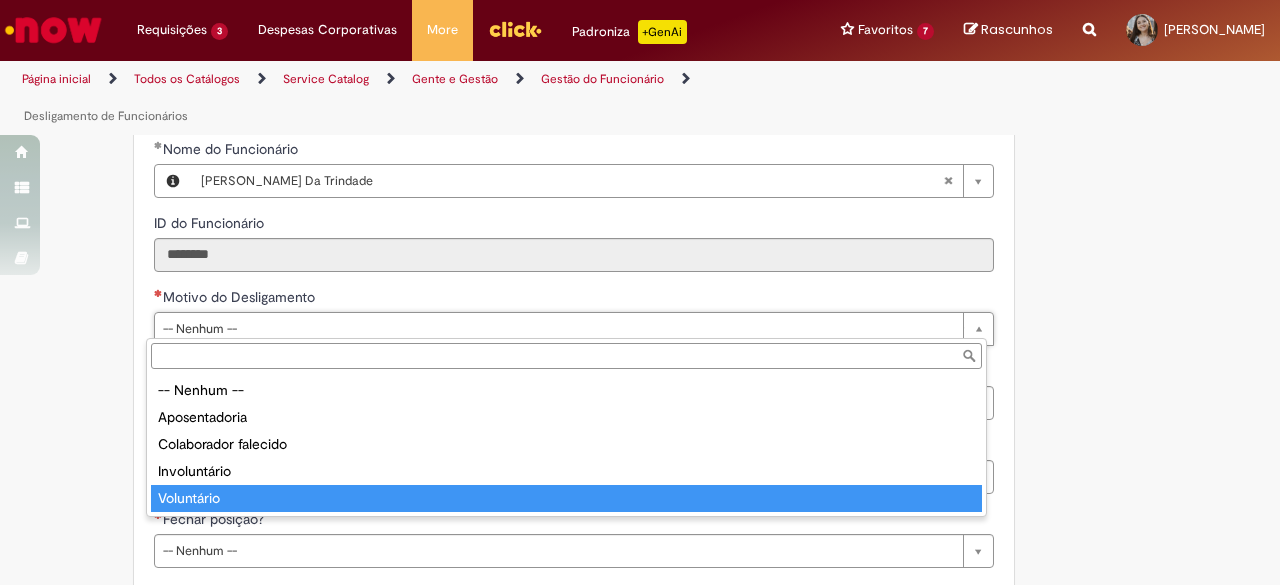type on "**********" 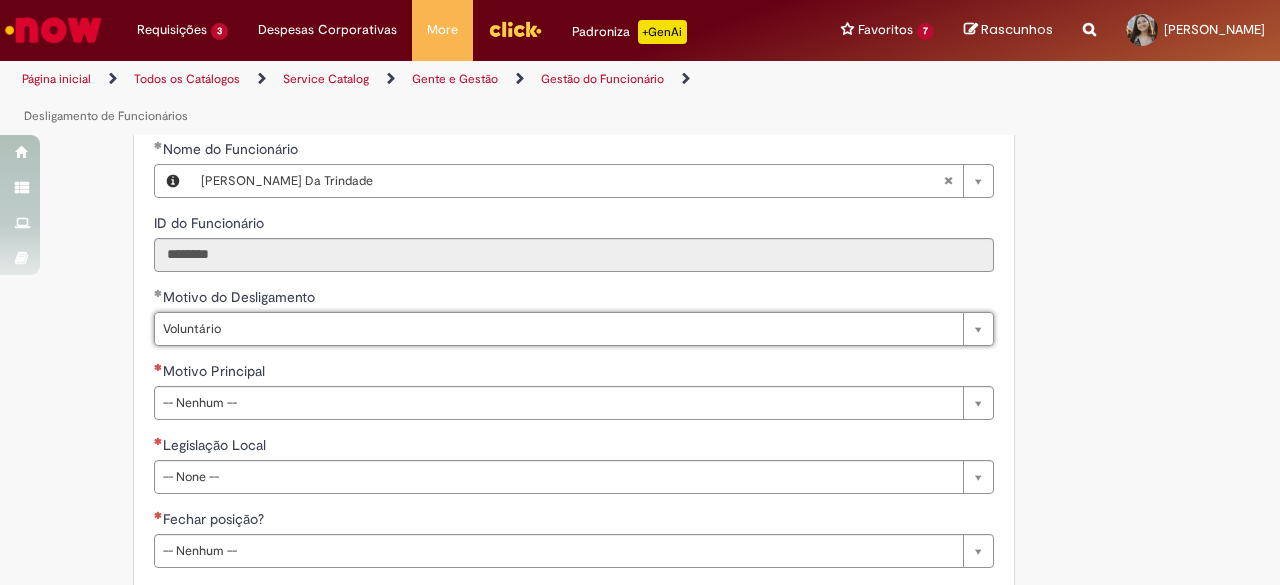 type on "**********" 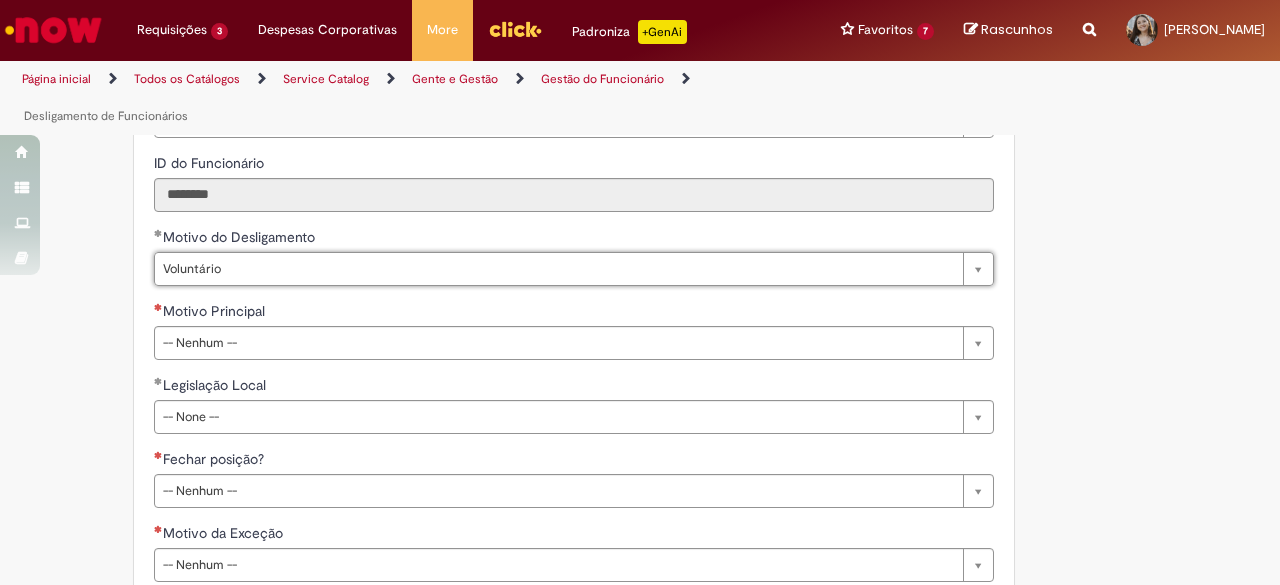 scroll, scrollTop: 1400, scrollLeft: 0, axis: vertical 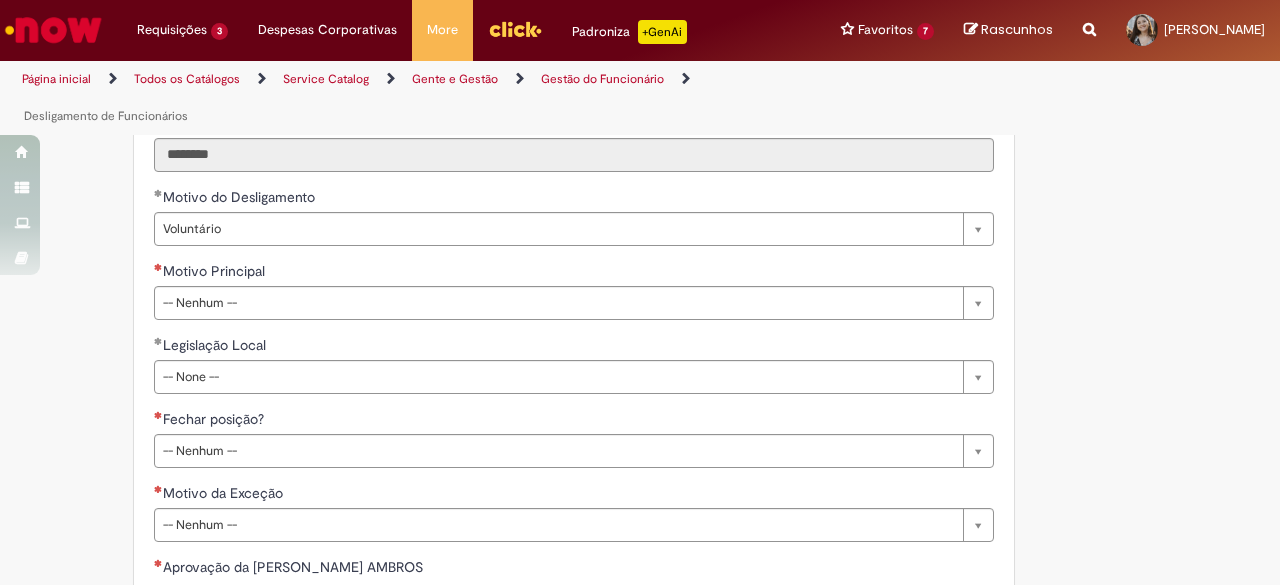 click on "**********" at bounding box center [574, 215] 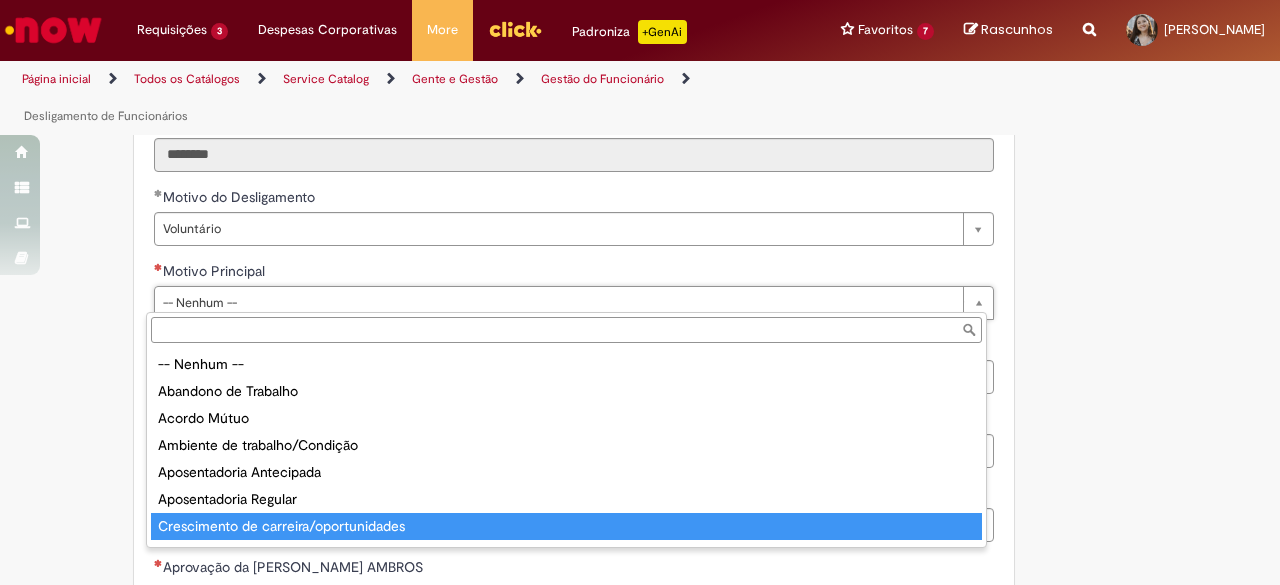 type on "**********" 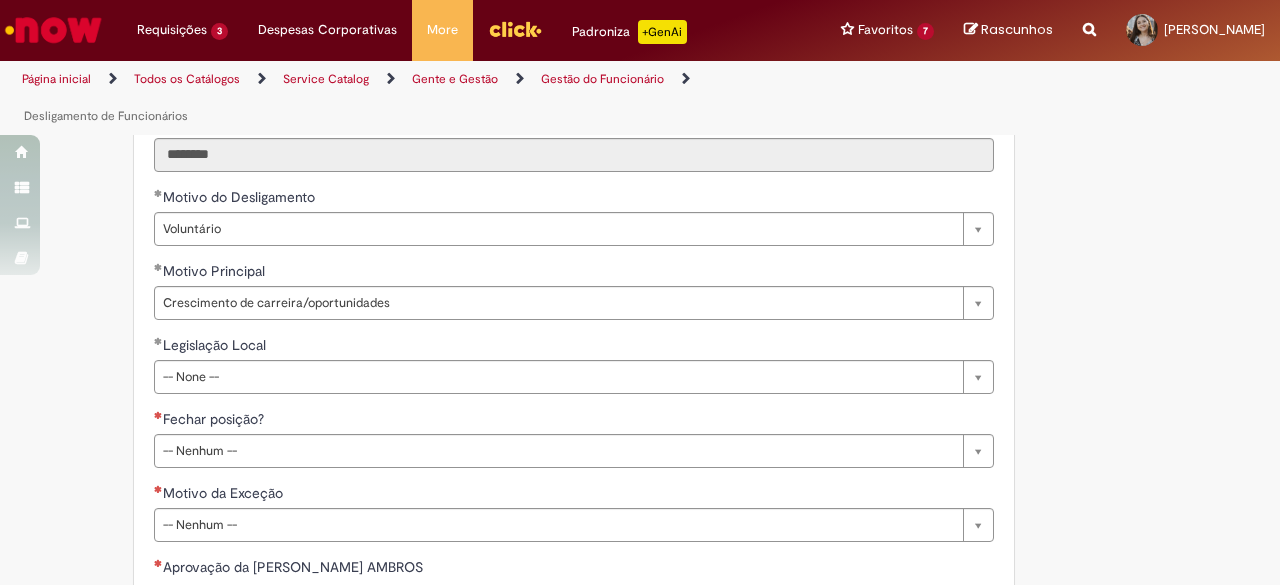 drag, startPoint x: 1232, startPoint y: 353, endPoint x: 1200, endPoint y: 344, distance: 33.24154 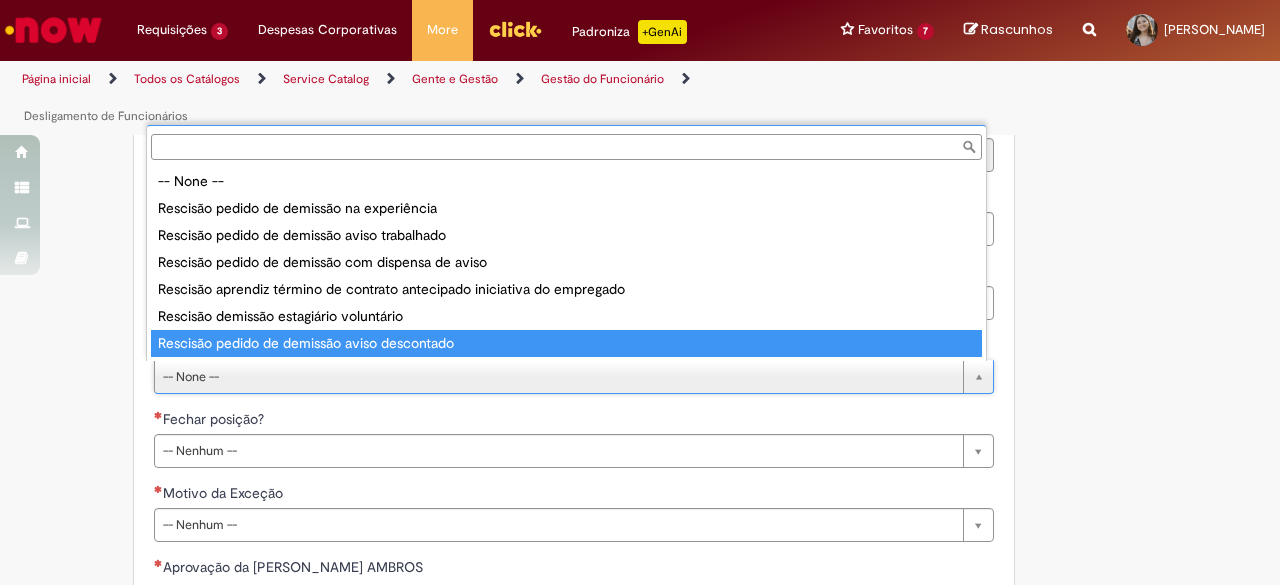 type on "**********" 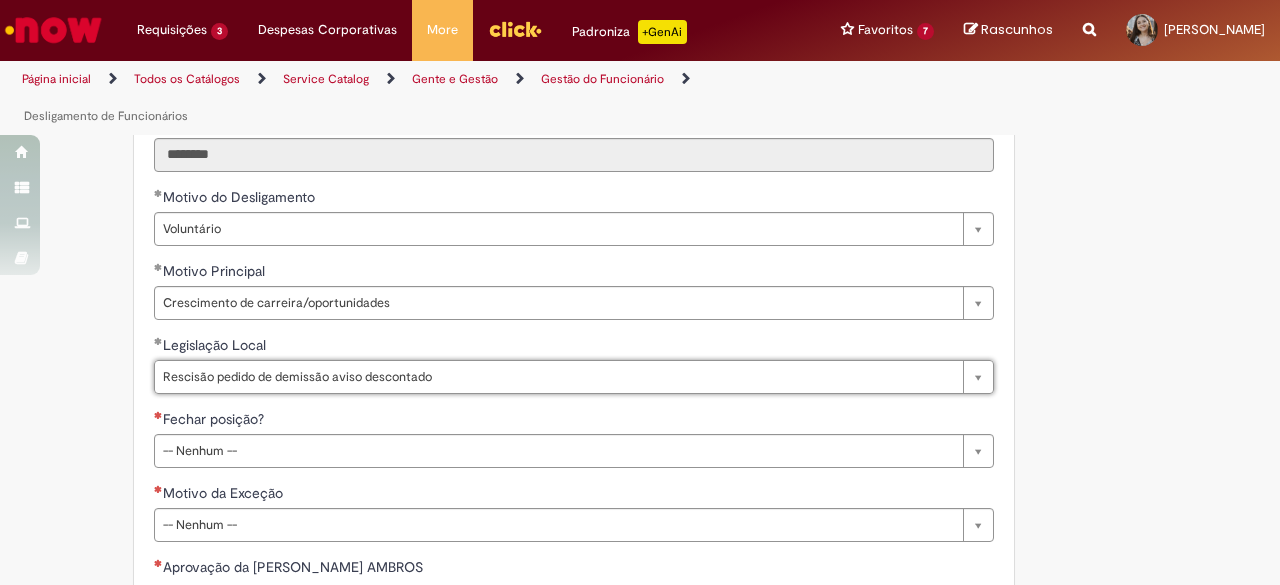 scroll, scrollTop: 0, scrollLeft: 63, axis: horizontal 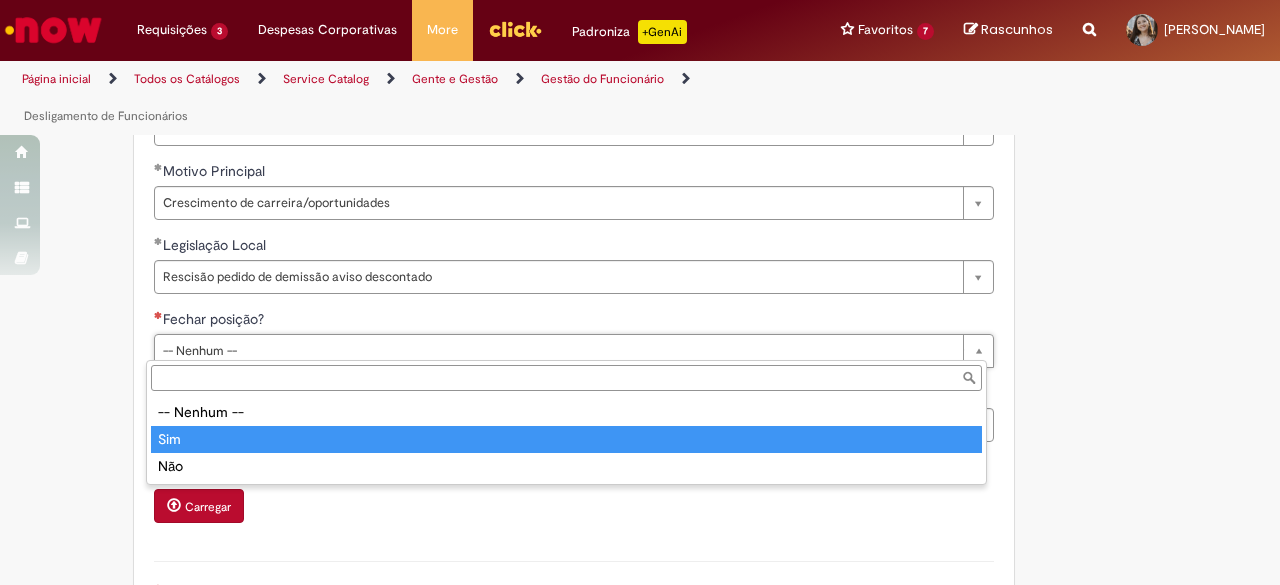 type on "***" 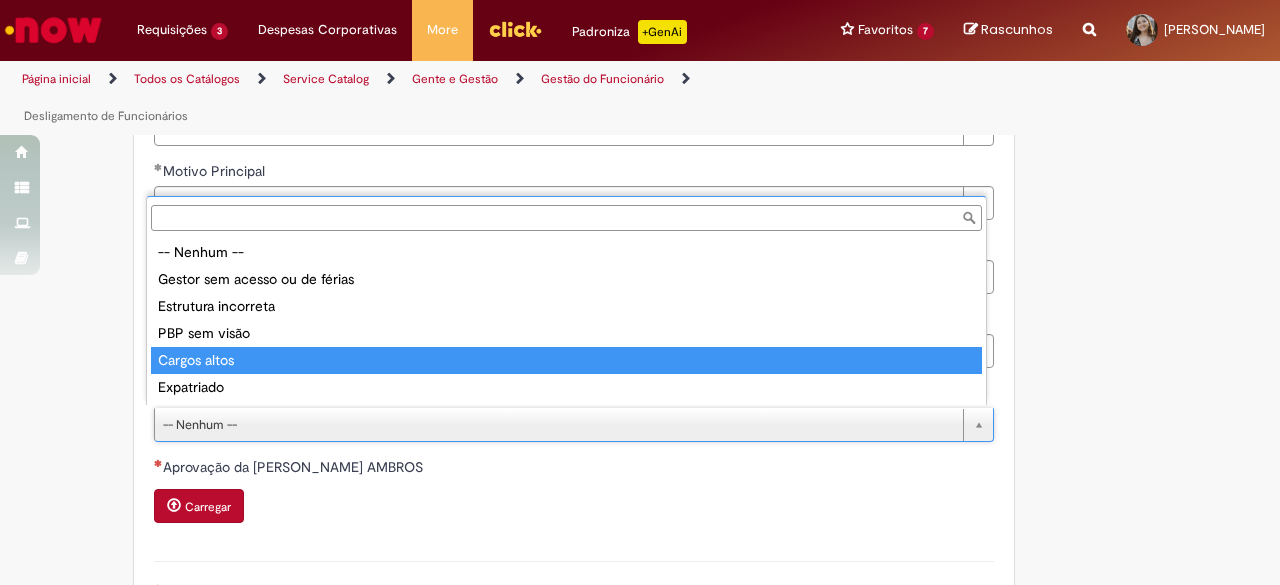 drag, startPoint x: 247, startPoint y: 352, endPoint x: 122, endPoint y: 385, distance: 129.28264 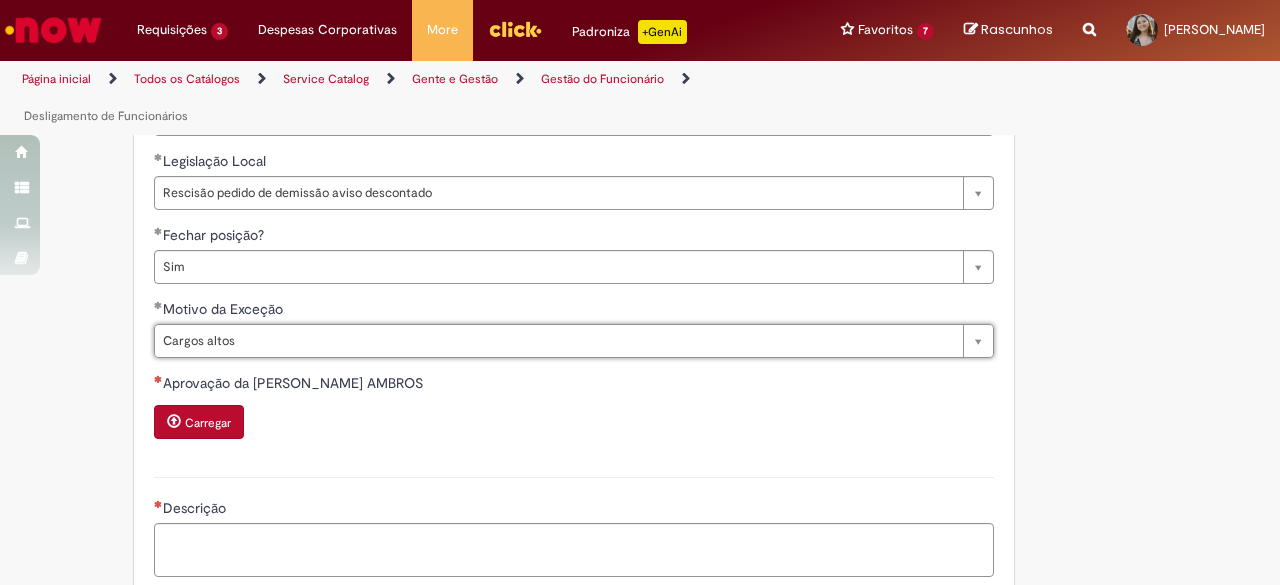 scroll, scrollTop: 1700, scrollLeft: 0, axis: vertical 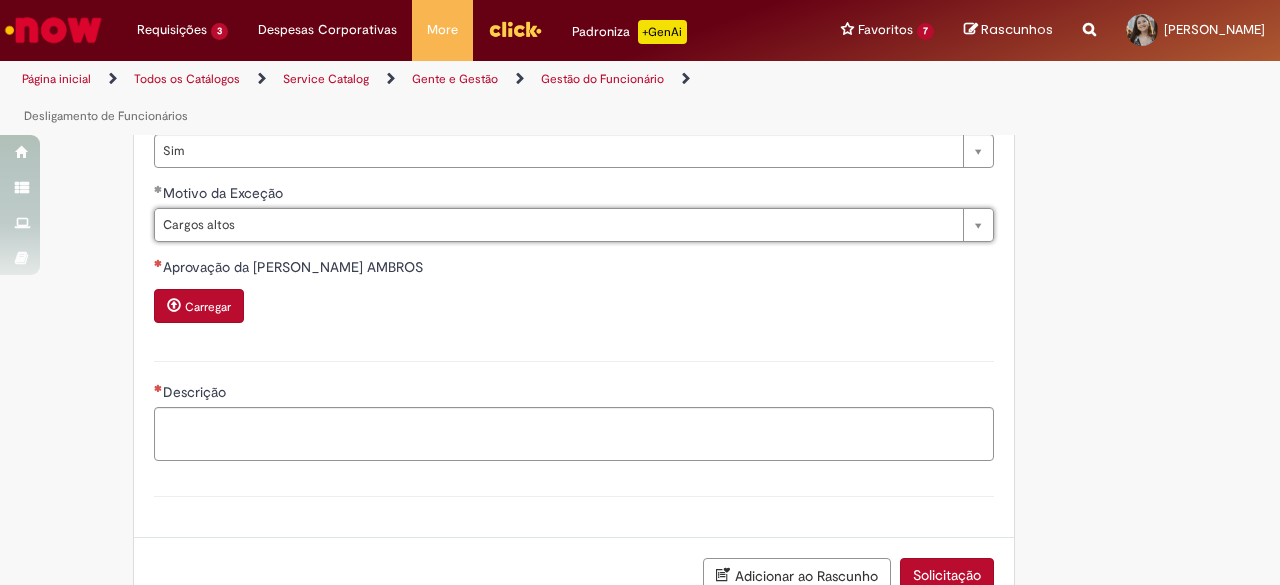 click on "Adicionar a Favoritos
Desligamento de Funcionários
Oferta destinada à dúvidas, correções (exceto aviso indenizado), solicitações de desligamento por exceção devido à erro no Sistema Workday, solicitações de cálculos prévio para desligamentos para fins de verificação dos gastos pra unidade, cancelamentos, rescisões indiretas via jurídico e lançamento de eventos em rescisão ou rescisão complementar.
Oferta destinada à dúvidas, correções (exceto aviso indenizado), solicitações de desligamento por exceção devido à erro no Sistema Workday, solicitações de cálculos prévio para desligamentos para fins de verificação dos gastos pra unidade, cancelamentos, rescisões indiretas via jurídico e lançamento de eventos em rescisão ou rescisão complementar.
Country Code ** Favorecido     [PERSON_NAME][GEOGRAPHIC_DATA]" at bounding box center [542, -207] 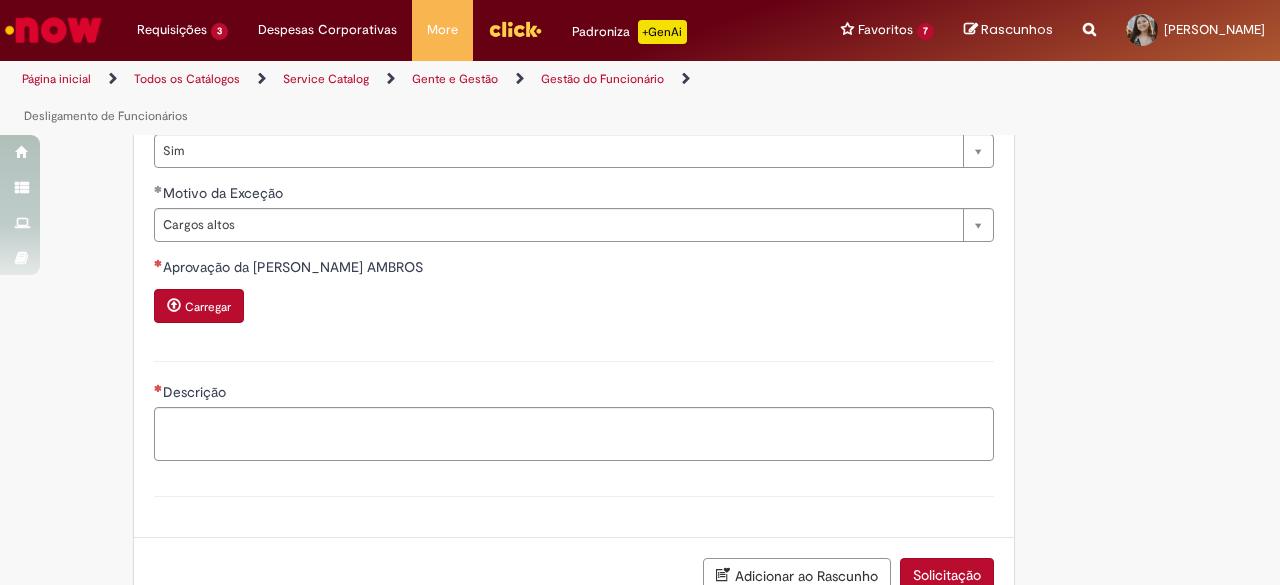 click on "Carregar" at bounding box center (199, 306) 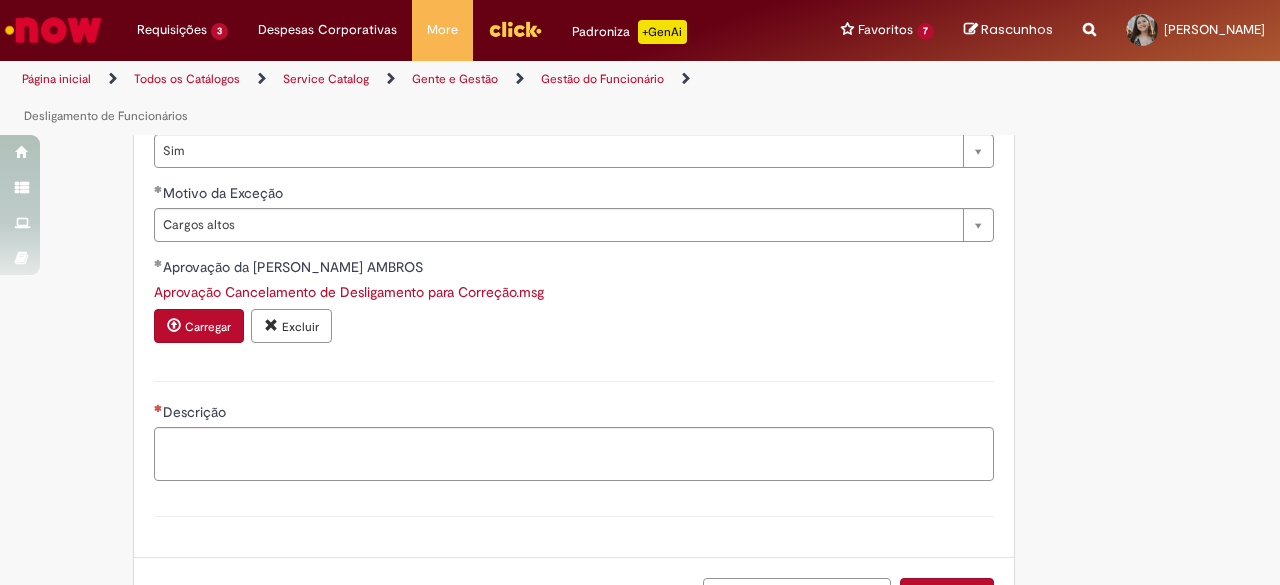 click on "Aprovação Cancelamento de Desligamento para Correção.msg" at bounding box center [349, 292] 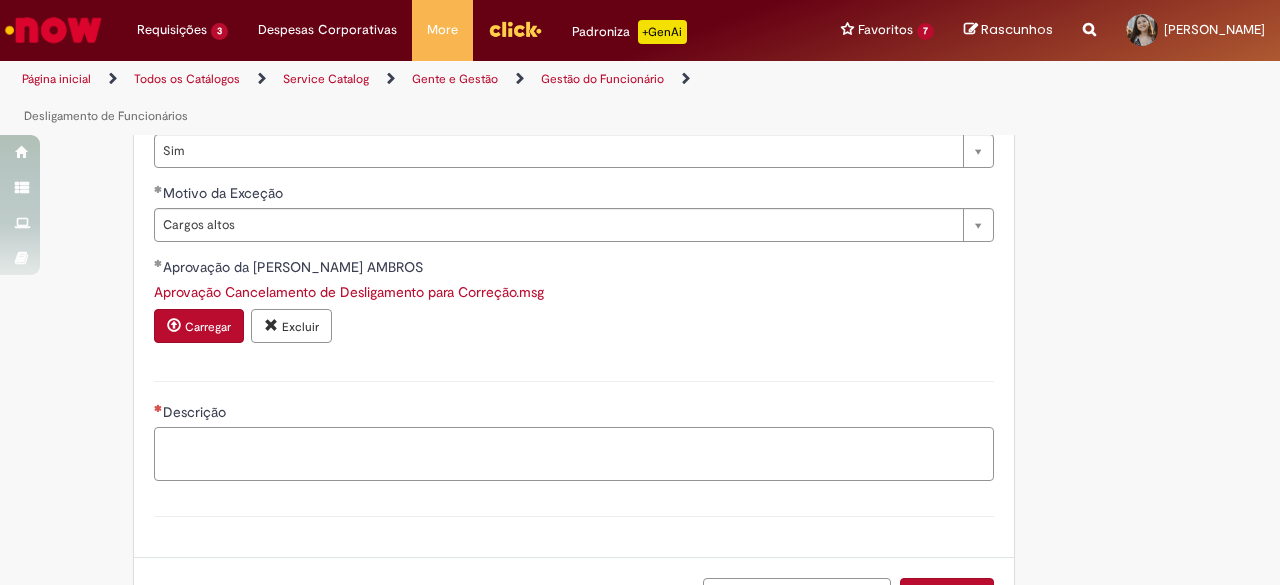 click on "Descrição" at bounding box center [574, 453] 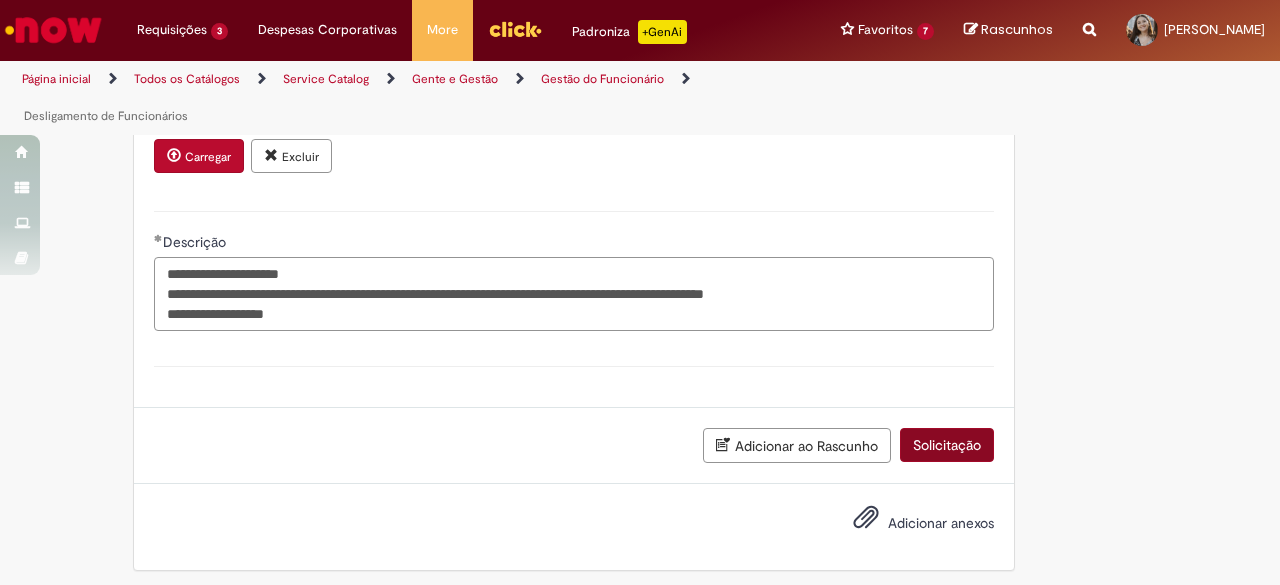 type on "**********" 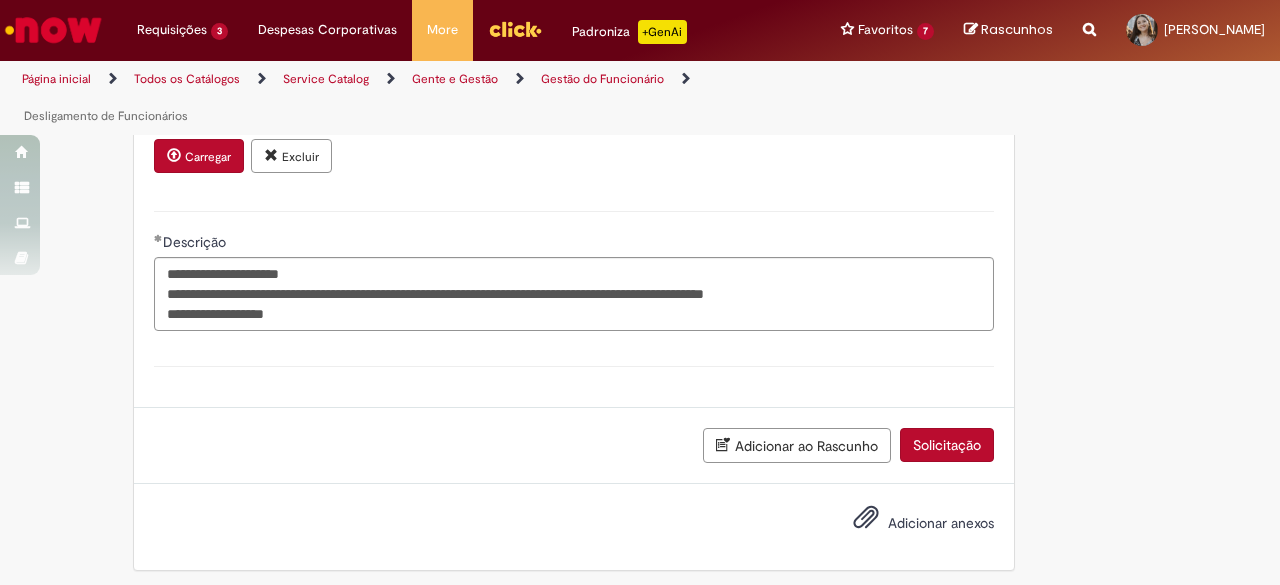 click on "Solicitação" at bounding box center [947, 445] 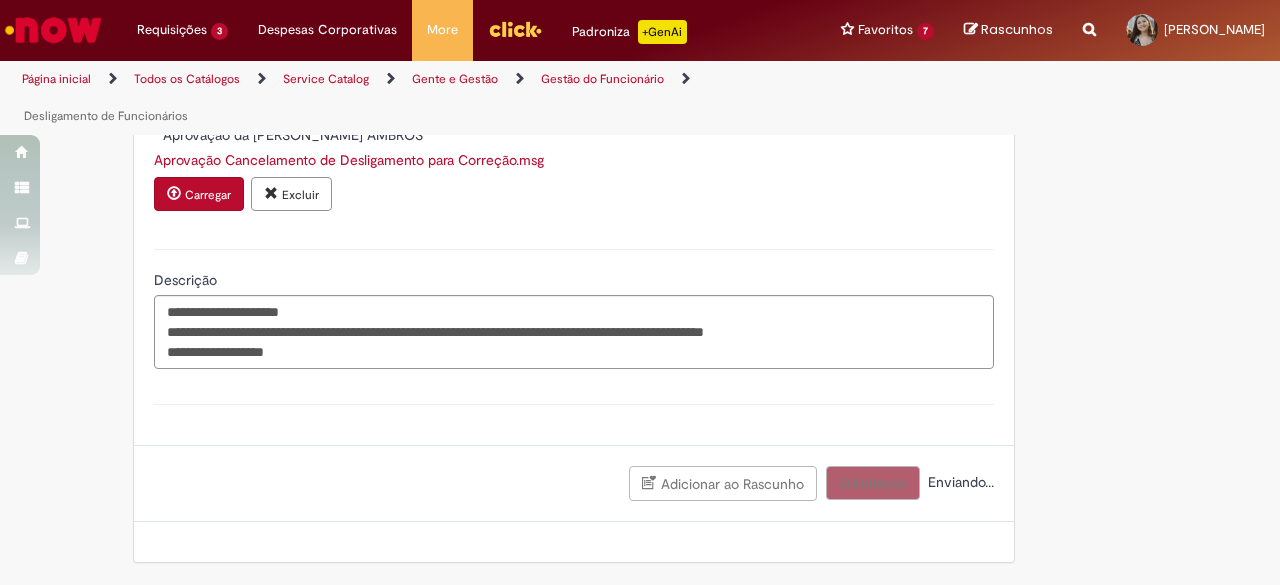 scroll, scrollTop: 1824, scrollLeft: 0, axis: vertical 